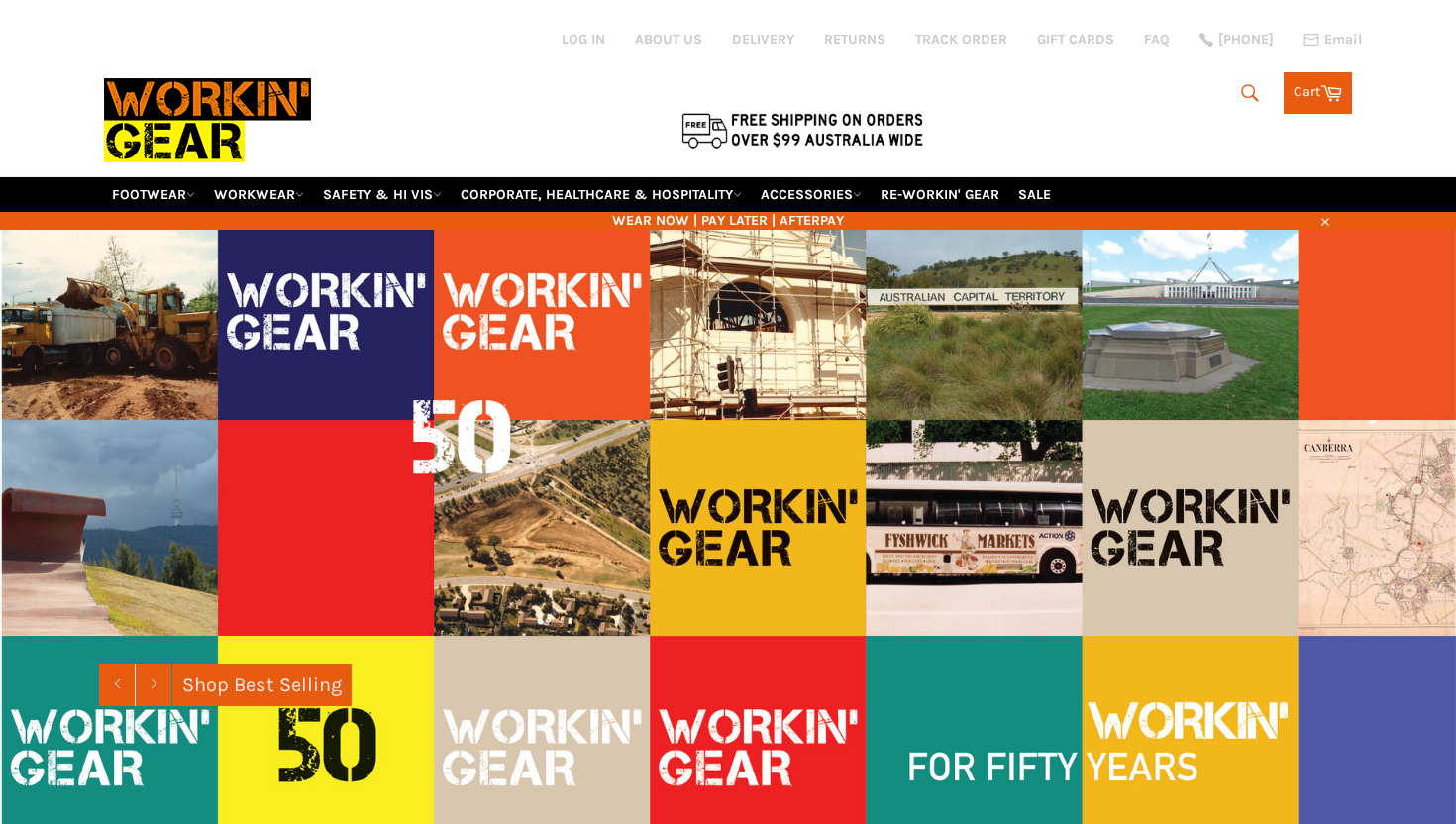 scroll, scrollTop: 0, scrollLeft: 0, axis: both 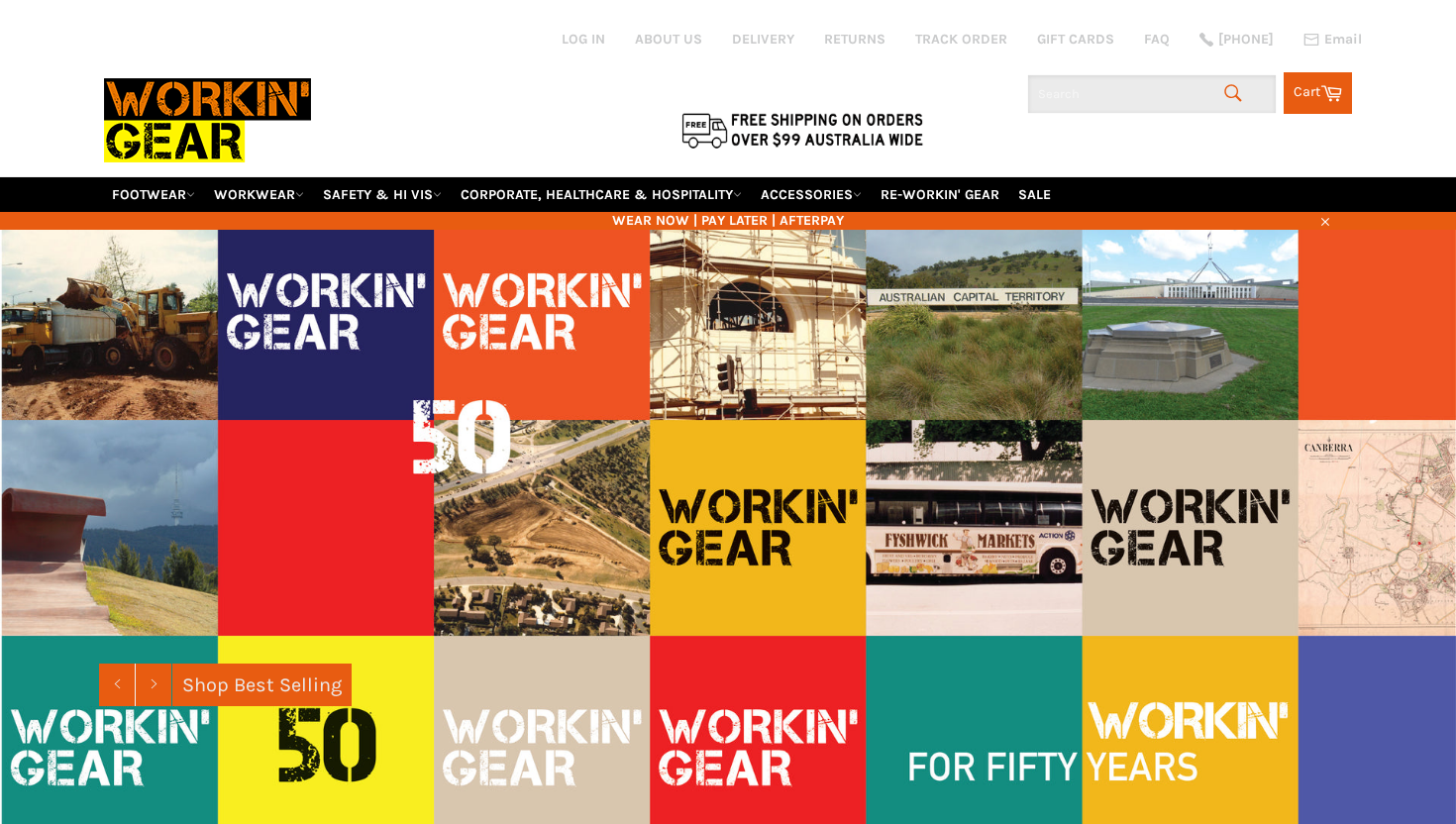click at bounding box center (1152, 94) 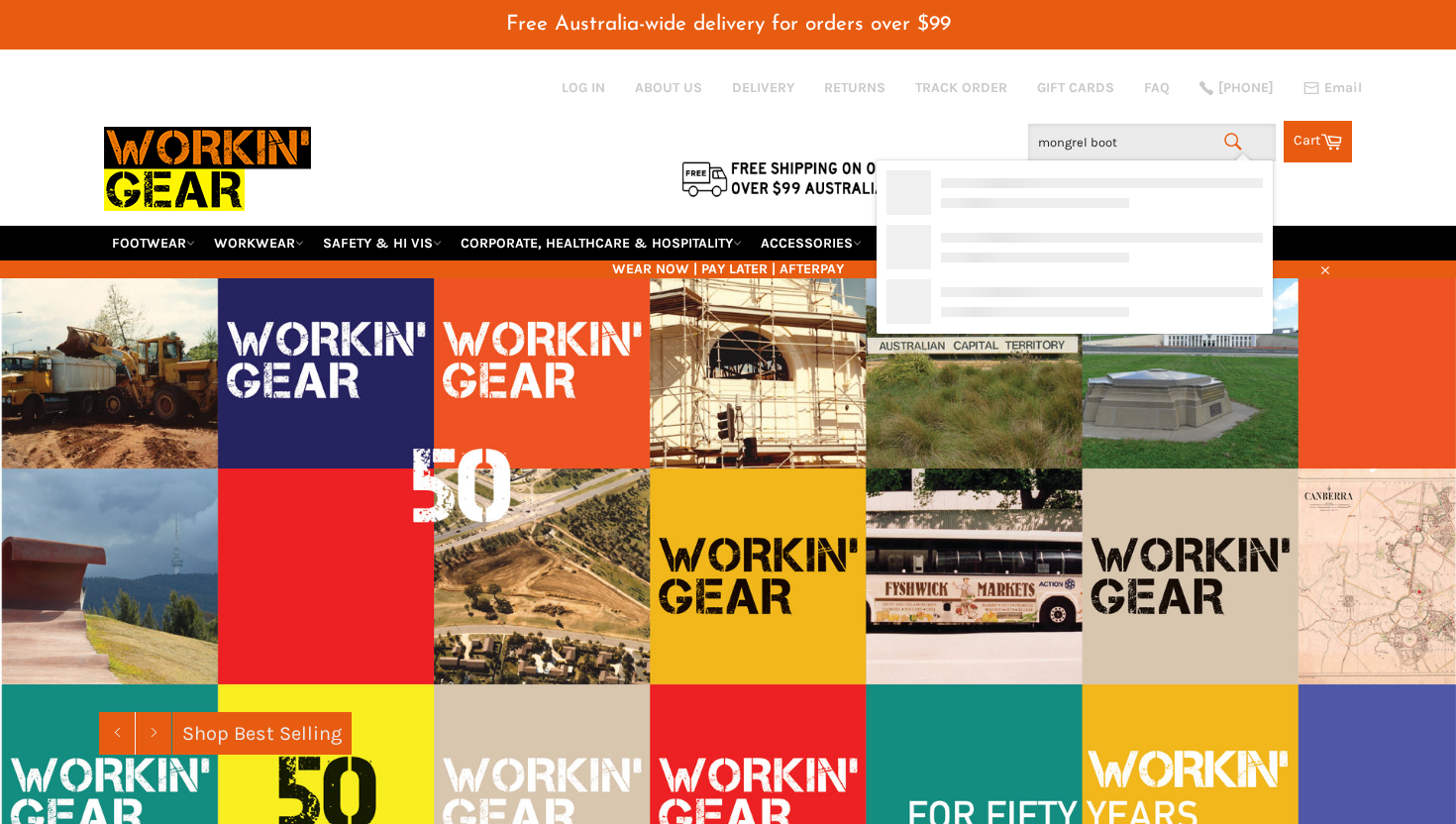 type on "mongrel boots" 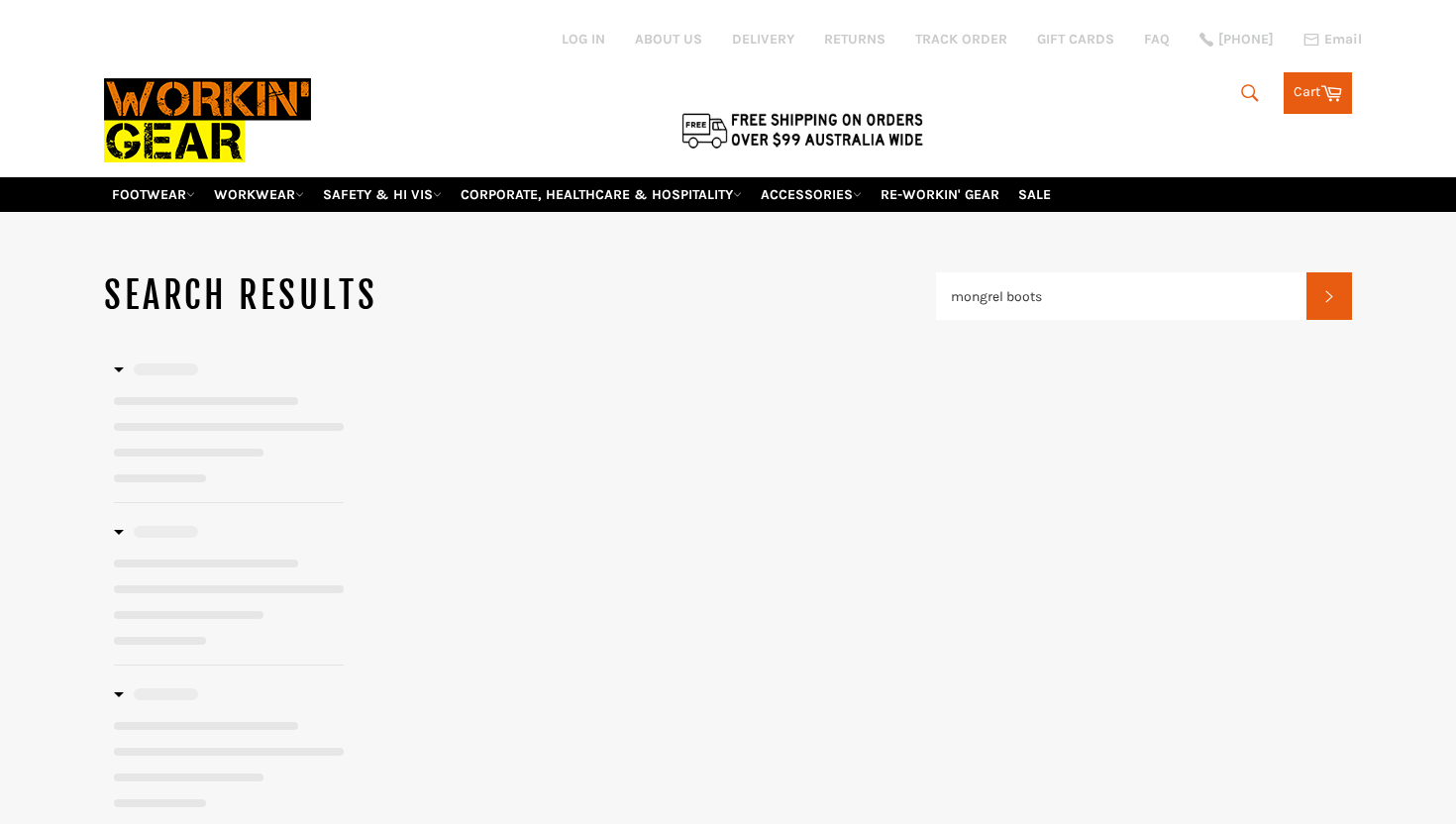 scroll, scrollTop: 0, scrollLeft: 0, axis: both 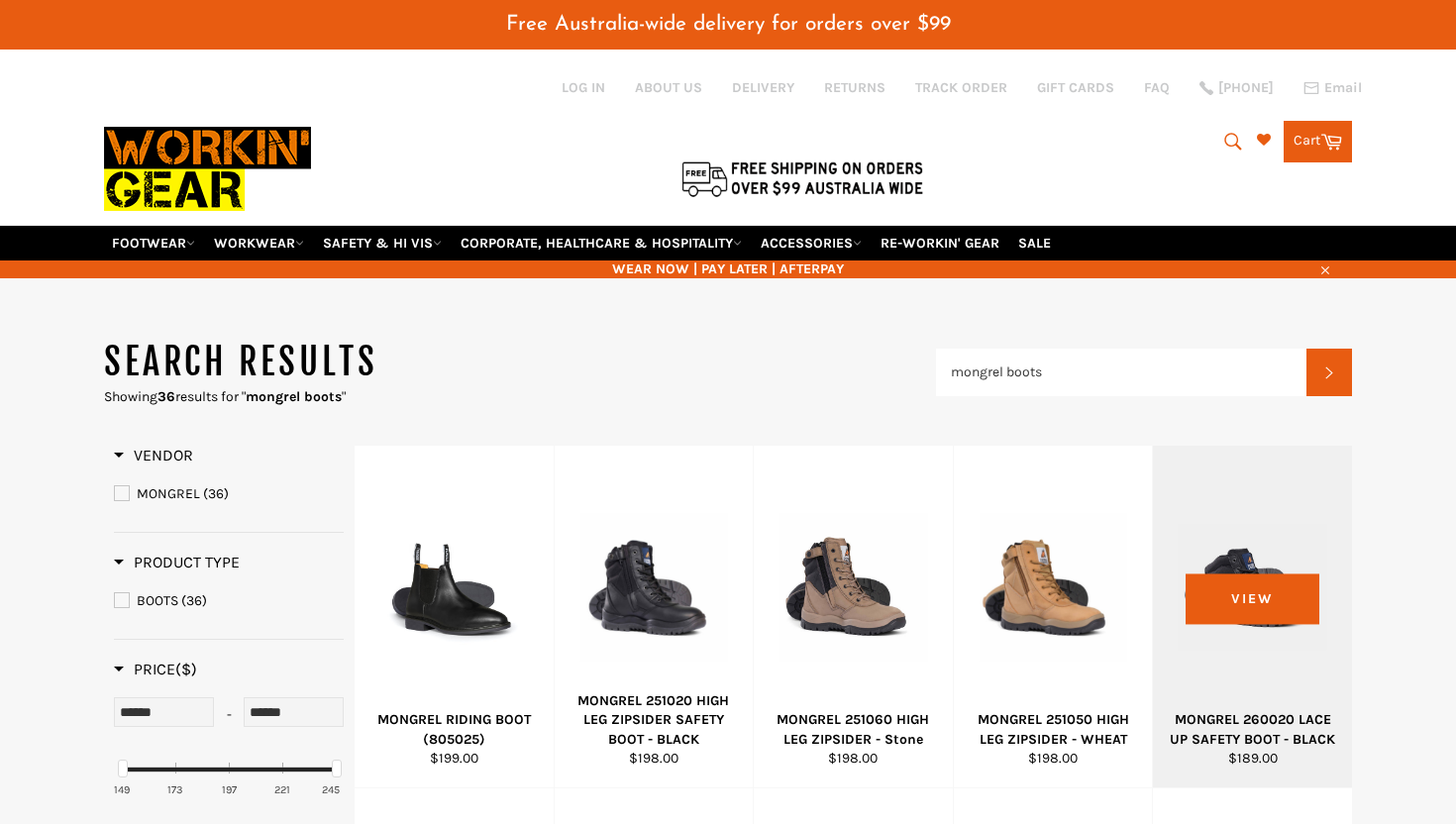click at bounding box center (1252, 586) 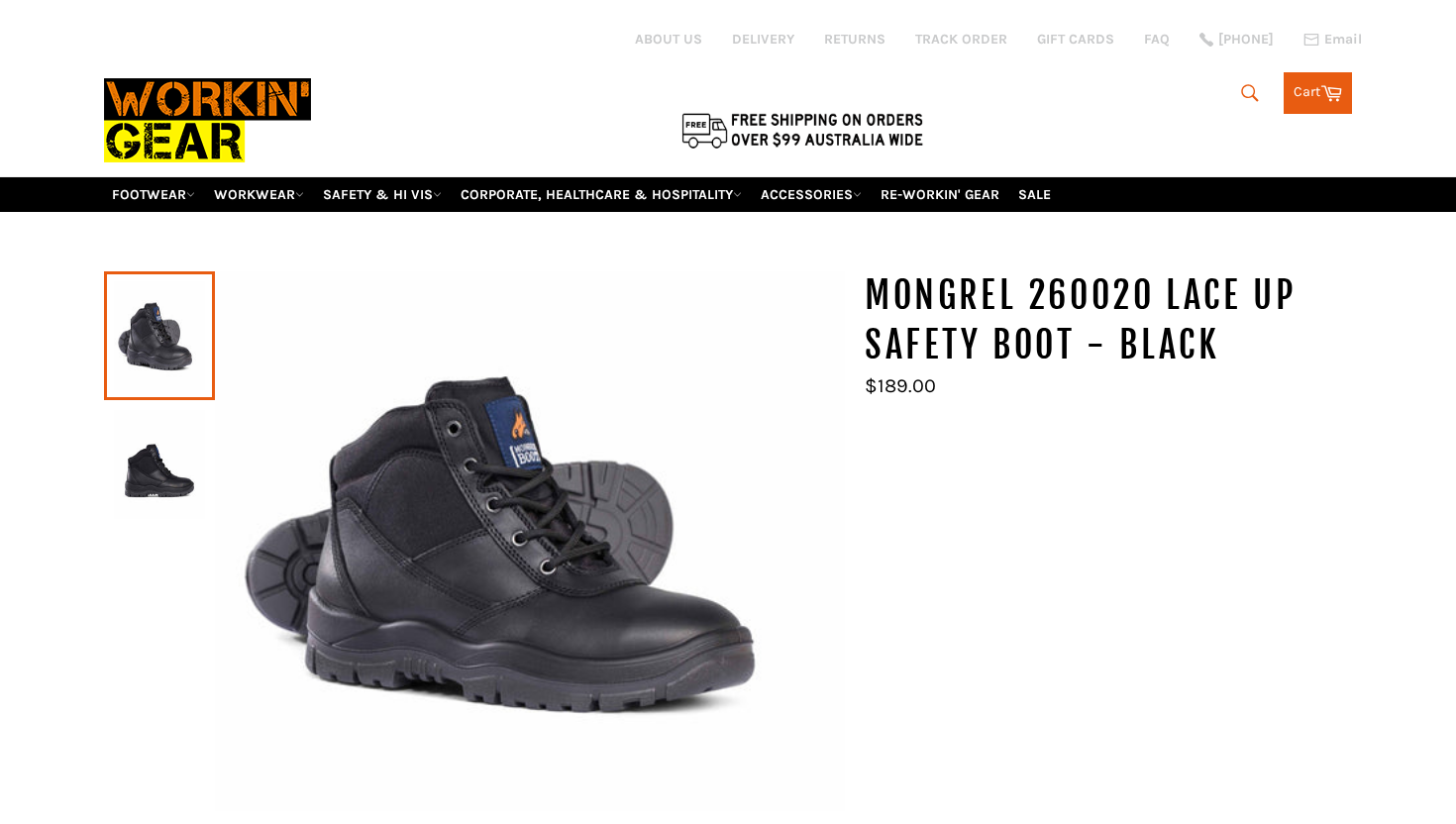 scroll, scrollTop: 0, scrollLeft: 0, axis: both 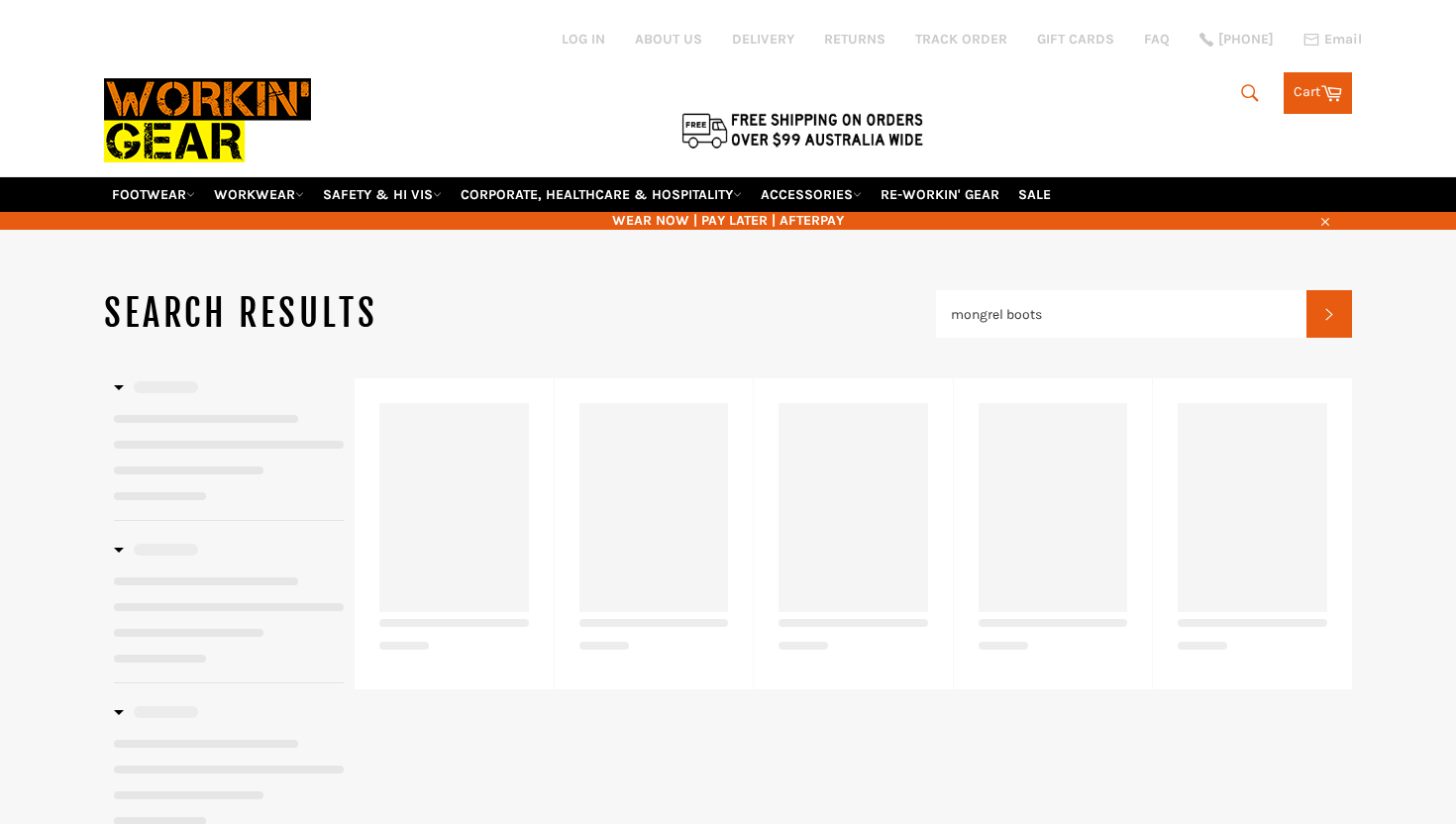 click on "{"id":"", "email":"[EMAIL]","default_address":null,"first_name":"","last_name":"","name":"" }
{"domain":"workin-gear.myshopify.com" }
Skip to content
Search
FOOTWEAR
WOMENS BOOTS
ACCESSORIES" at bounding box center [728, 807] 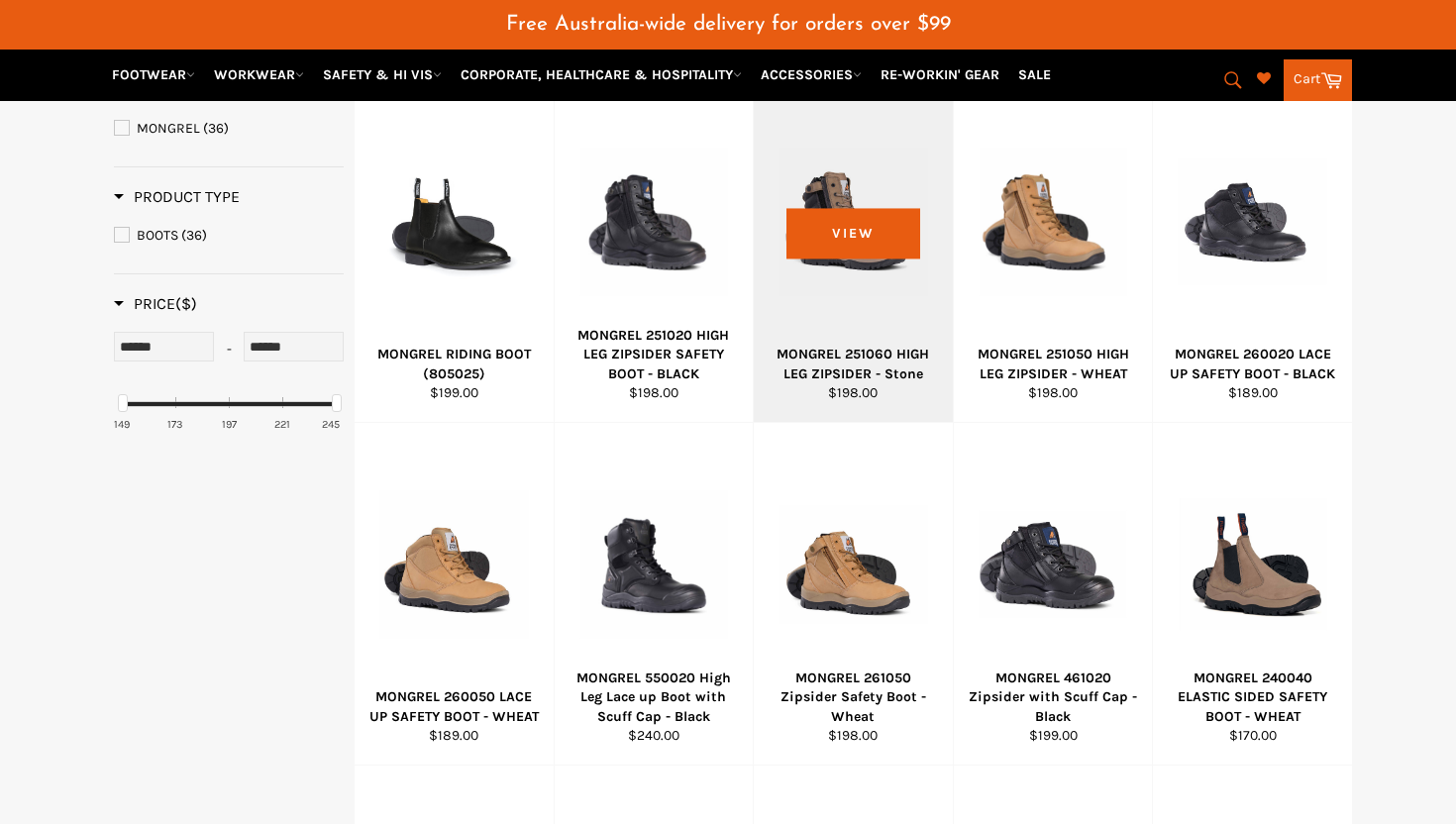 scroll, scrollTop: 350, scrollLeft: 0, axis: vertical 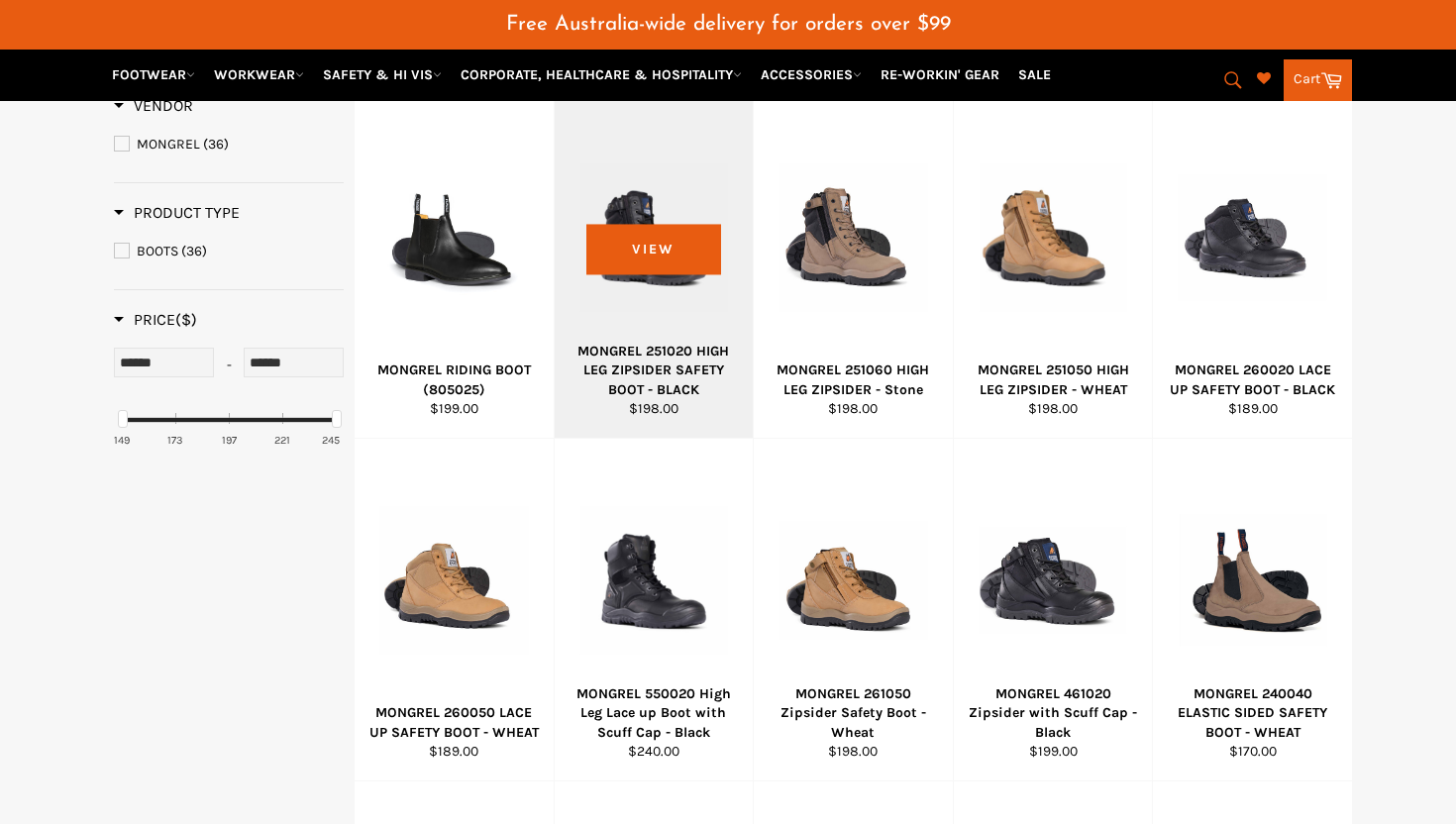 click at bounding box center [654, 237] 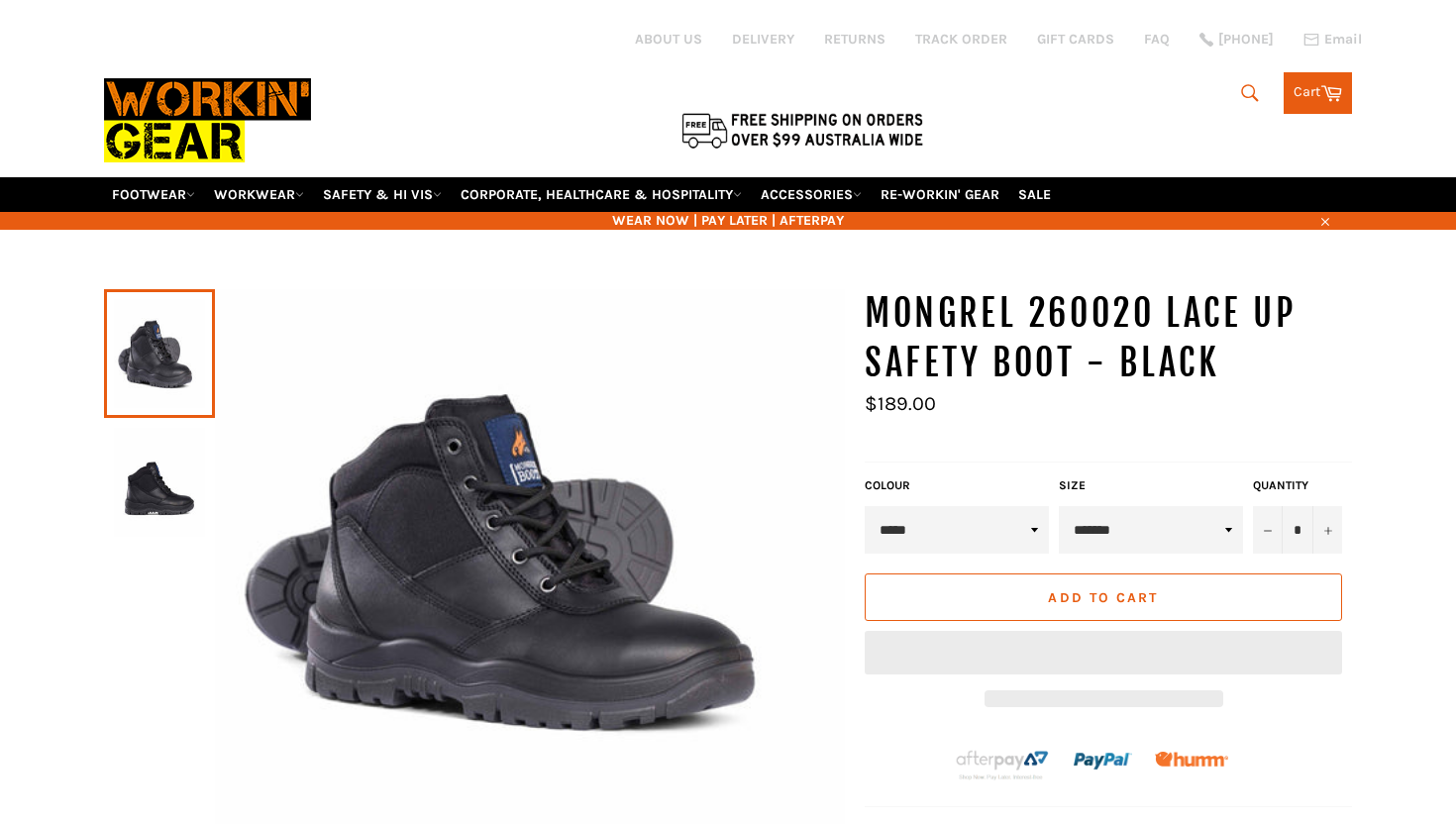 scroll, scrollTop: 0, scrollLeft: 0, axis: both 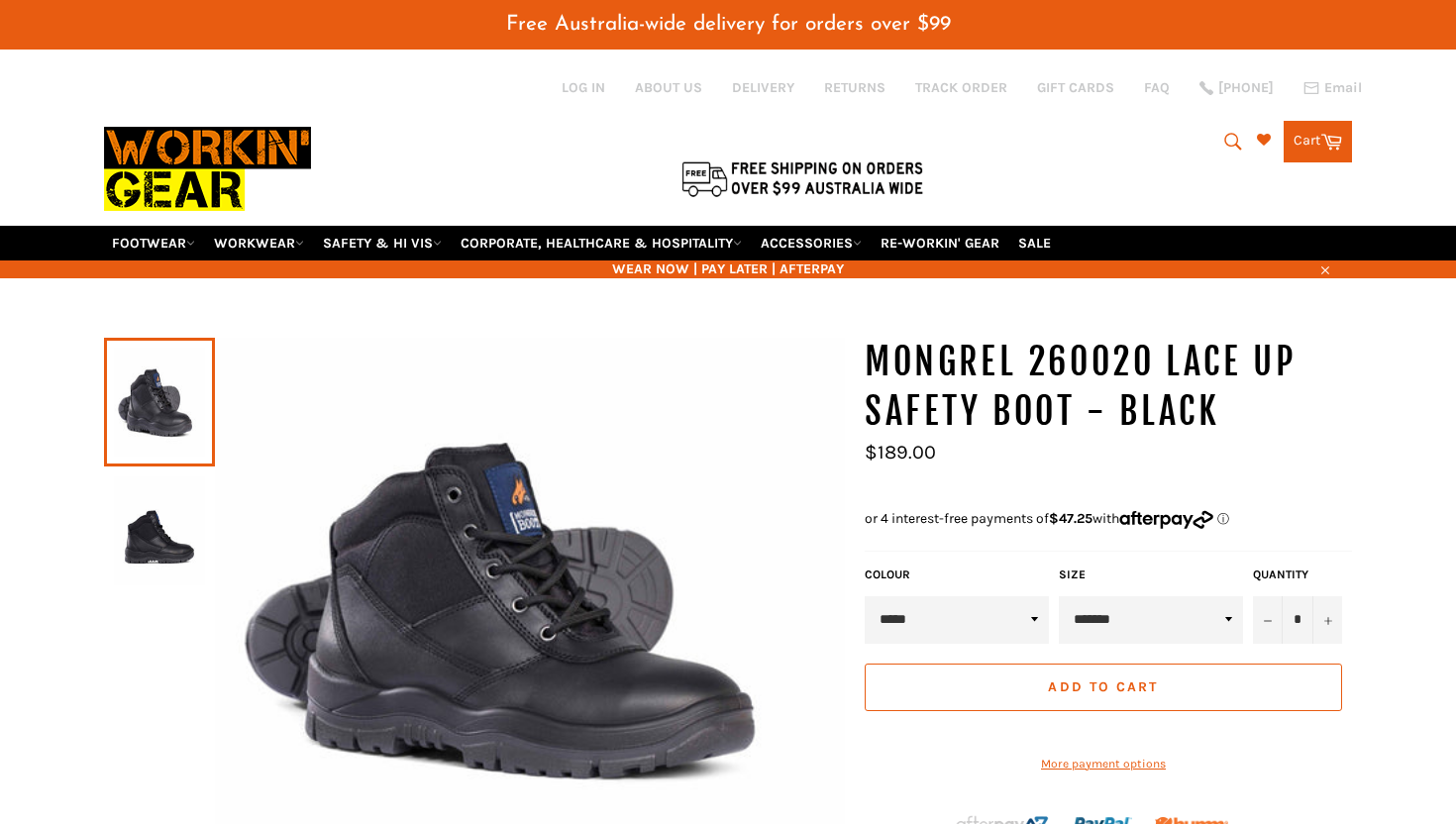 click at bounding box center [159, 531] 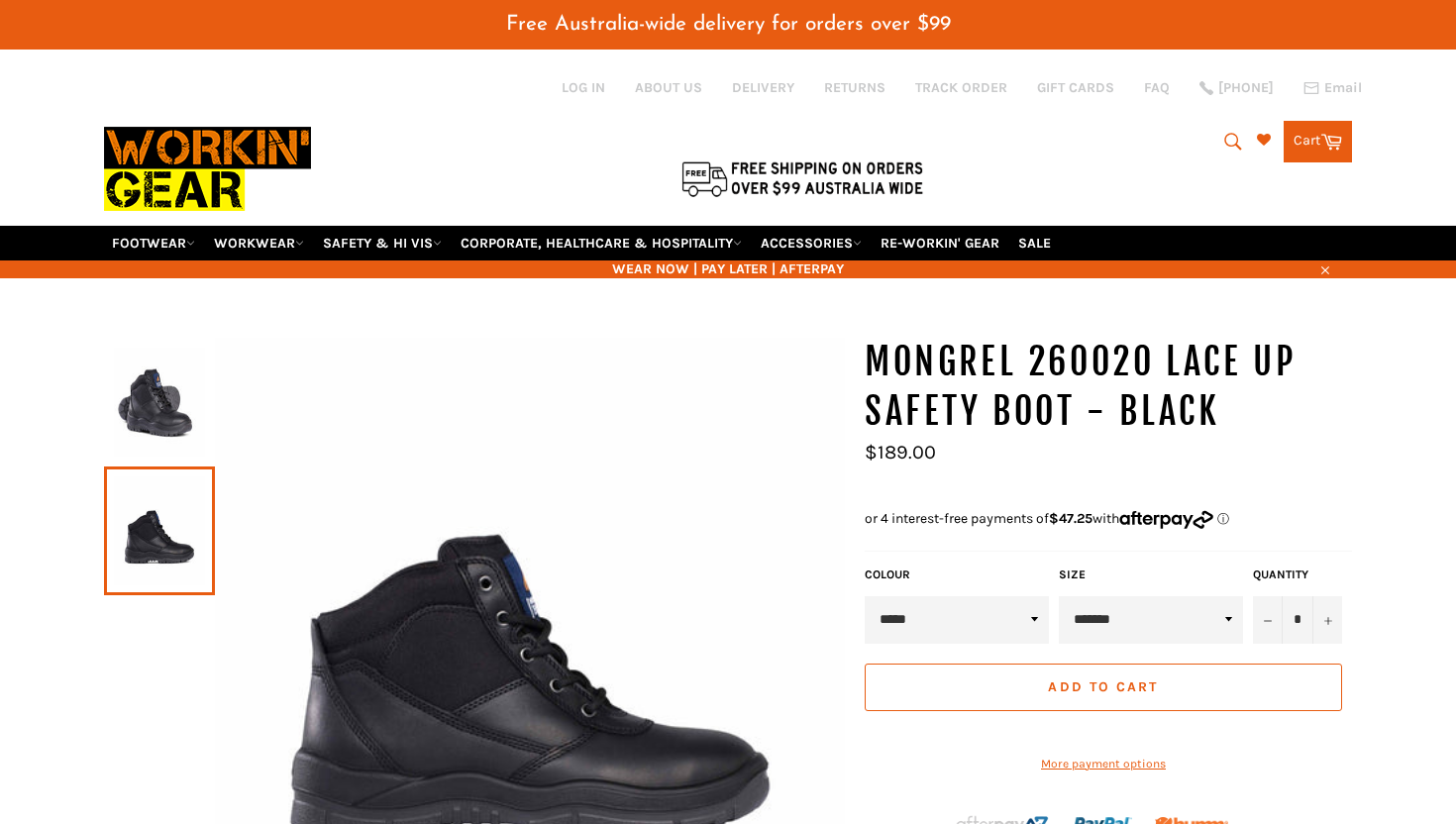 click at bounding box center (159, 402) 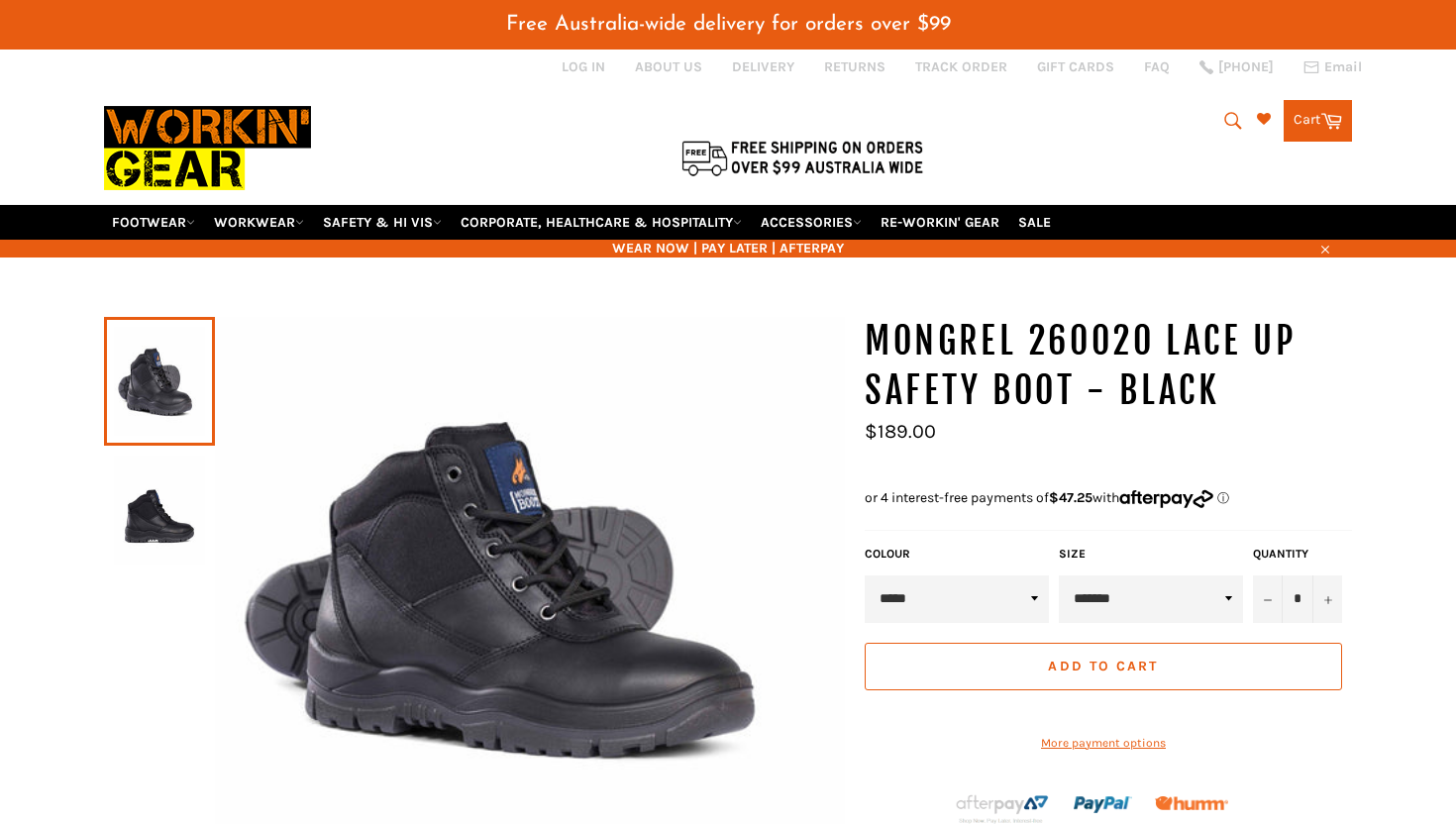 scroll, scrollTop: 0, scrollLeft: 0, axis: both 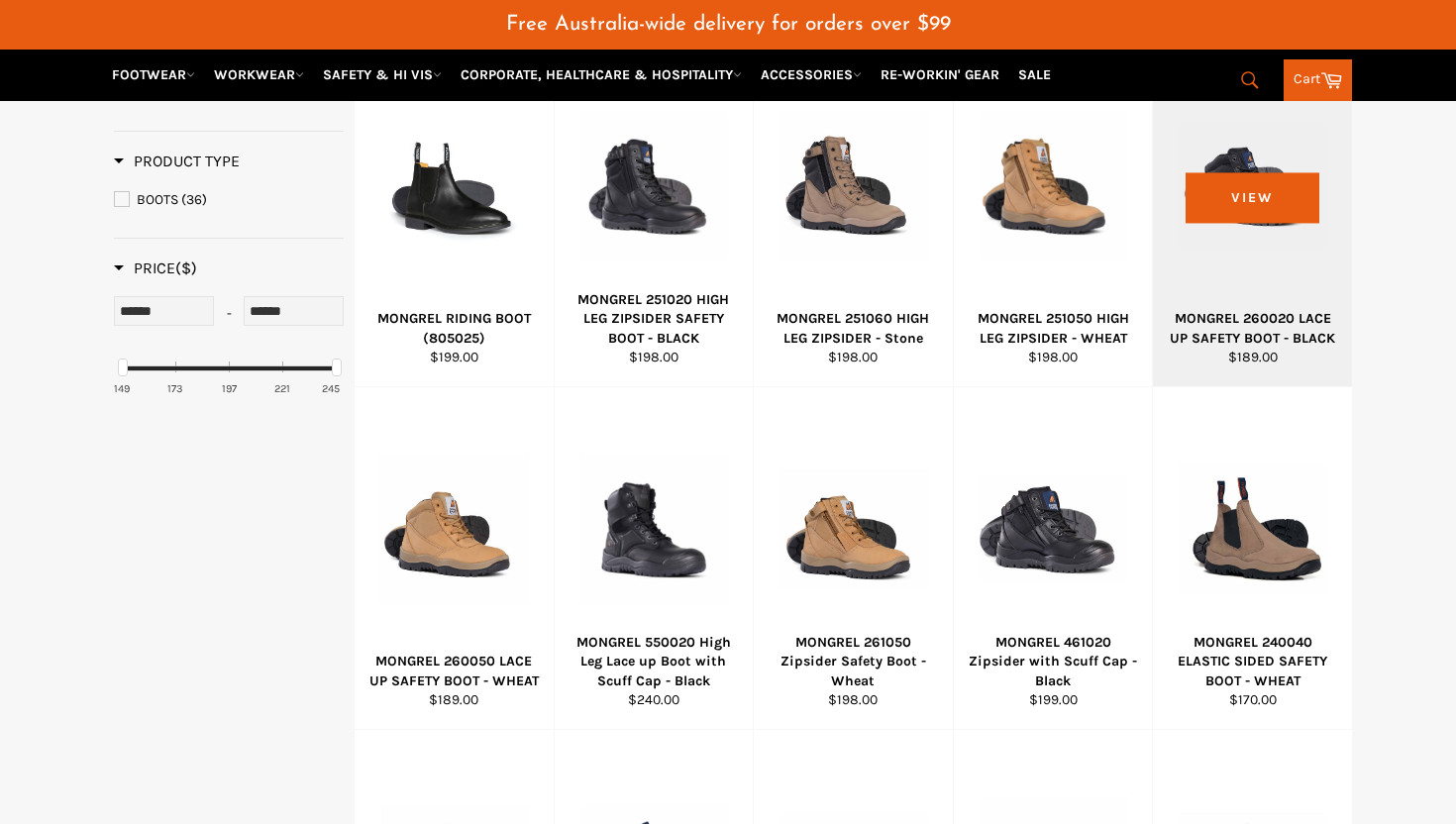 click on "MONGREL 260020 LACE UP SAFETY BOOT - BLACK" at bounding box center (1253, 328) 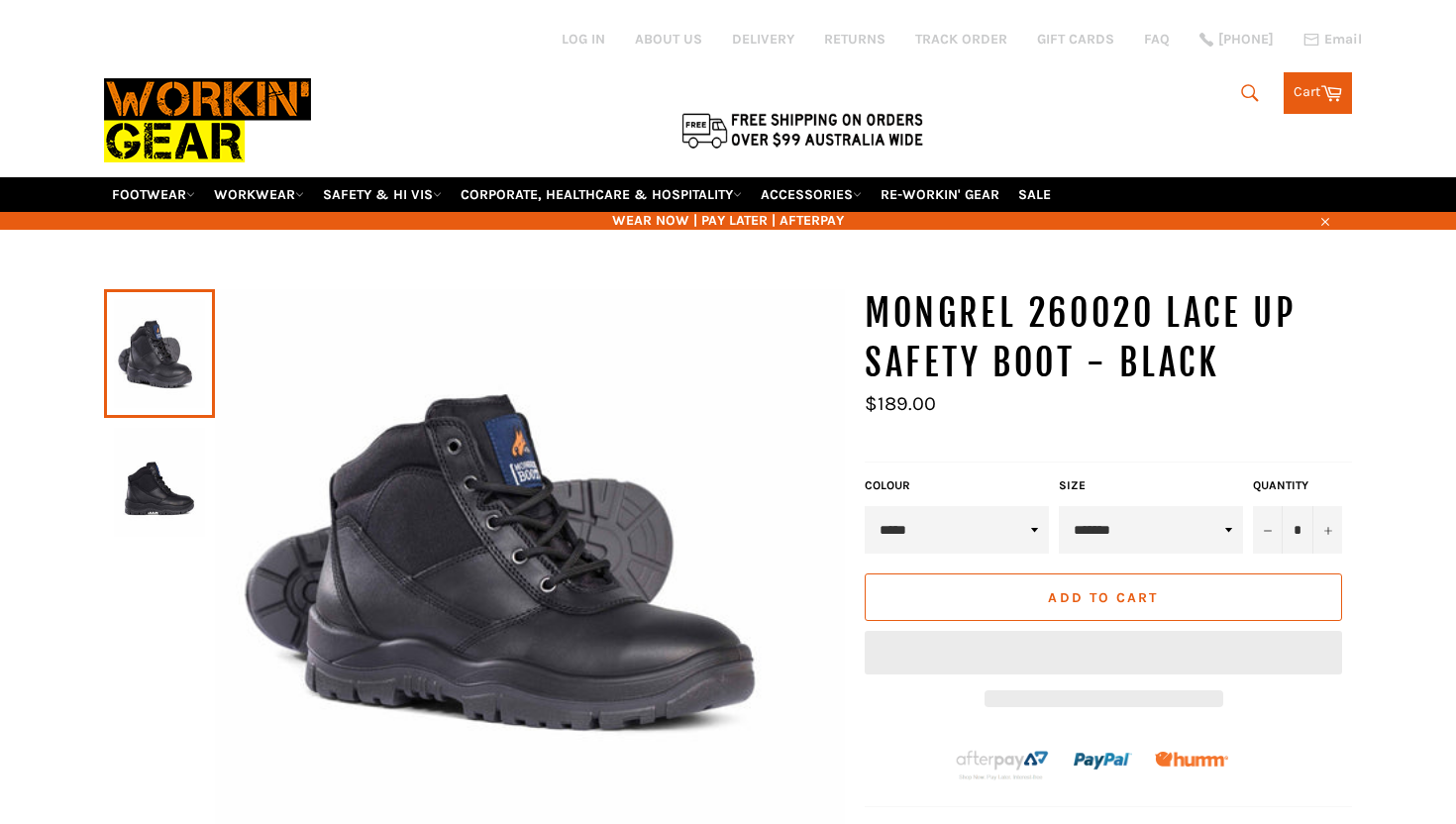 scroll, scrollTop: 0, scrollLeft: 0, axis: both 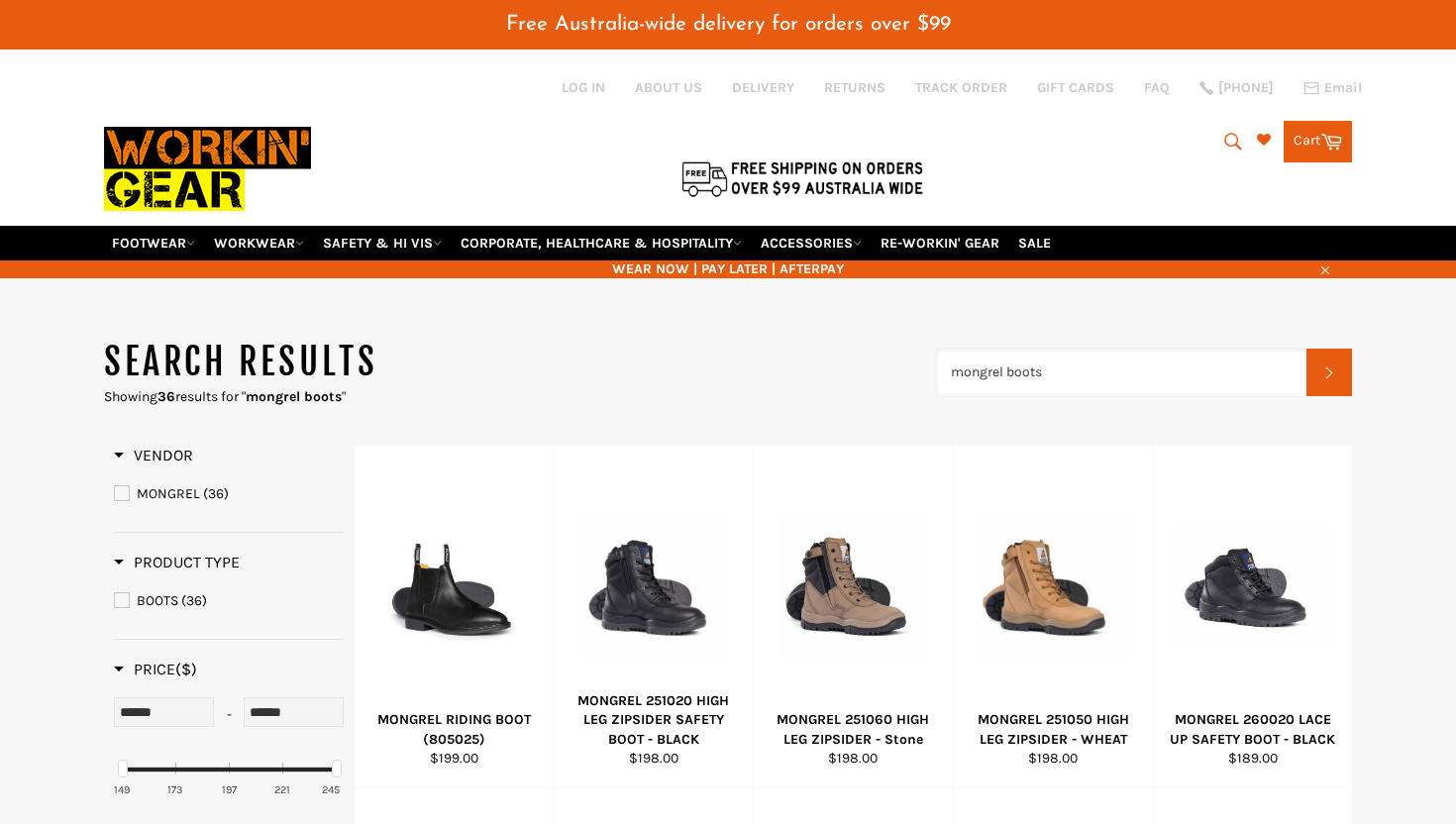 drag, startPoint x: 1156, startPoint y: 344, endPoint x: 710, endPoint y: 339, distance: 446.02803 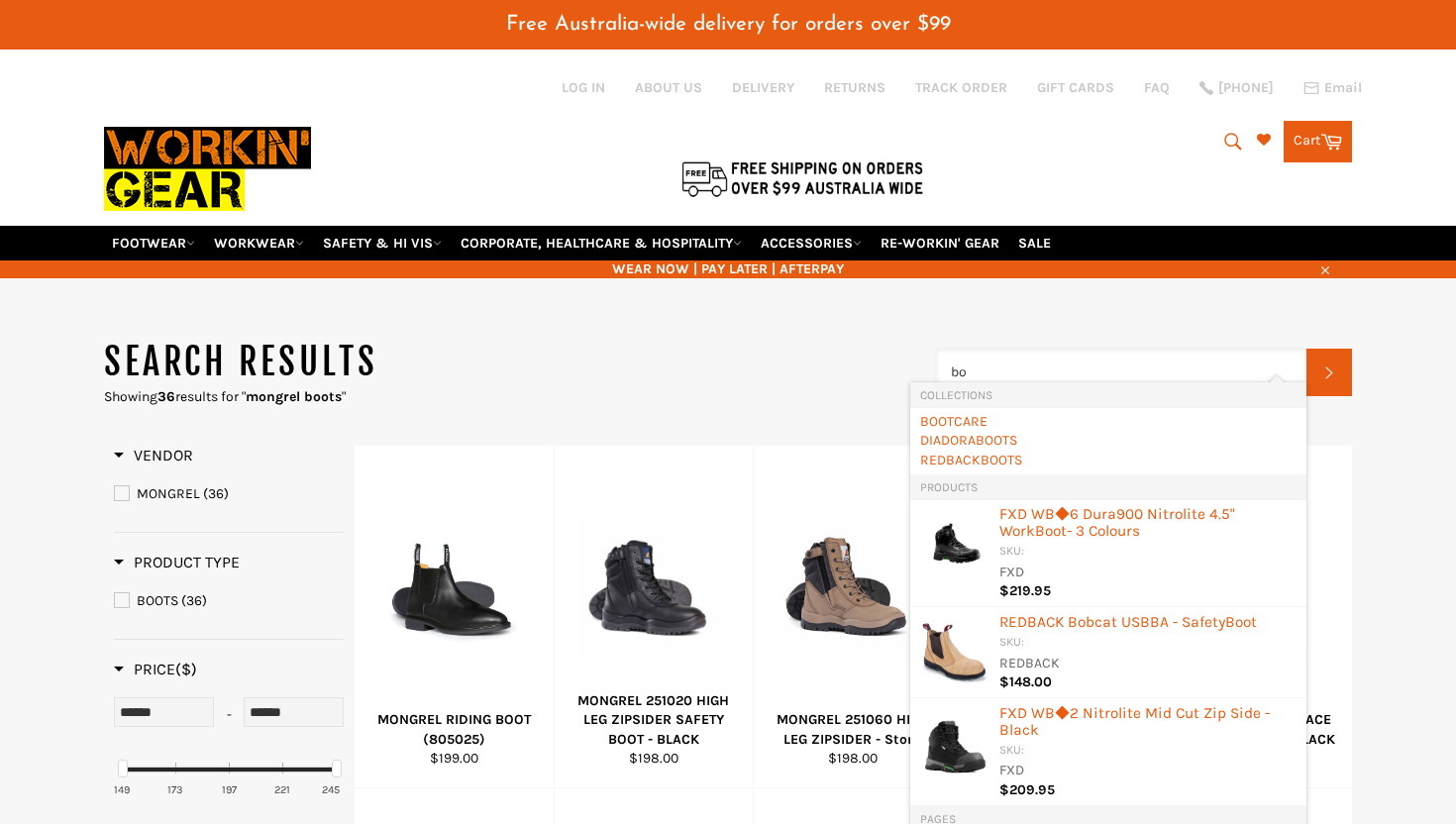 type on "b" 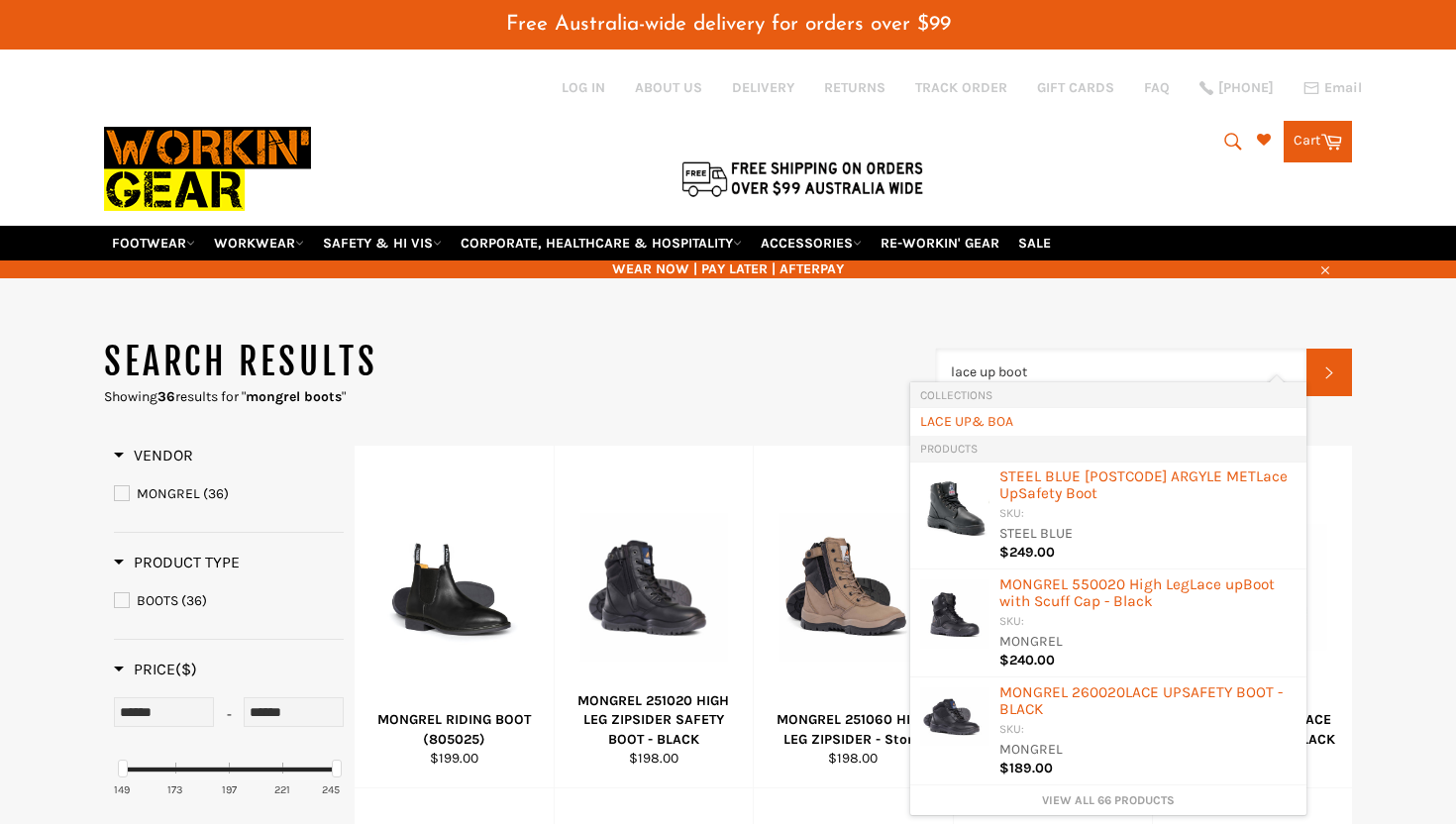 type on "lace up boots" 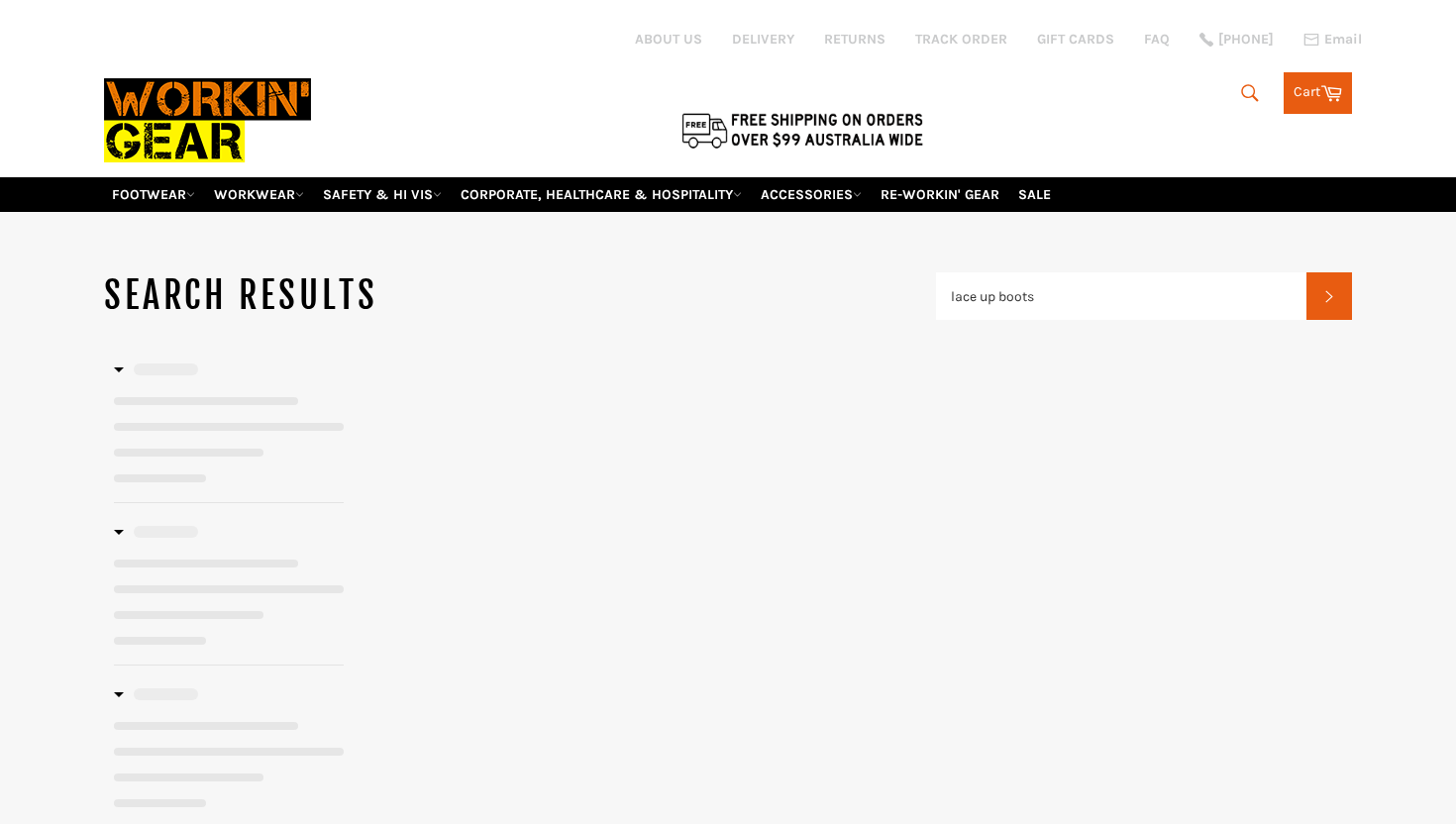 scroll, scrollTop: 0, scrollLeft: 0, axis: both 